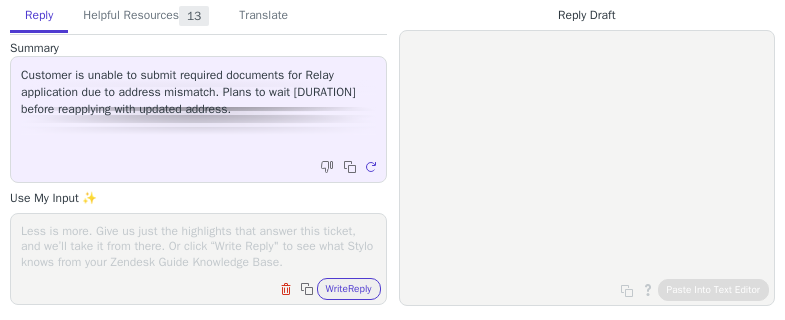 scroll, scrollTop: 0, scrollLeft: 0, axis: both 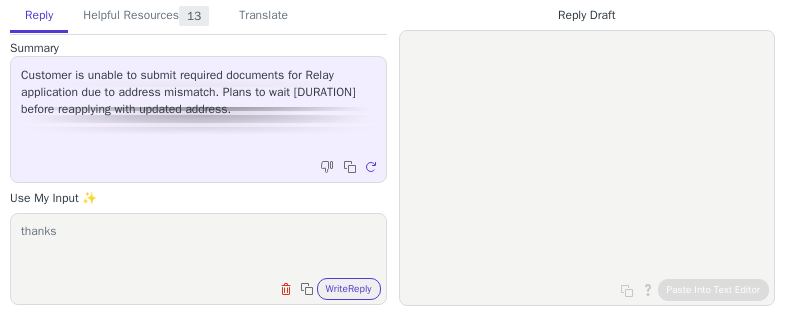 type on "thanks" 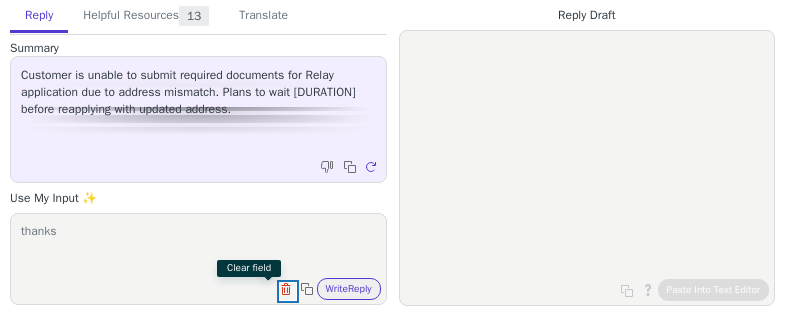 type 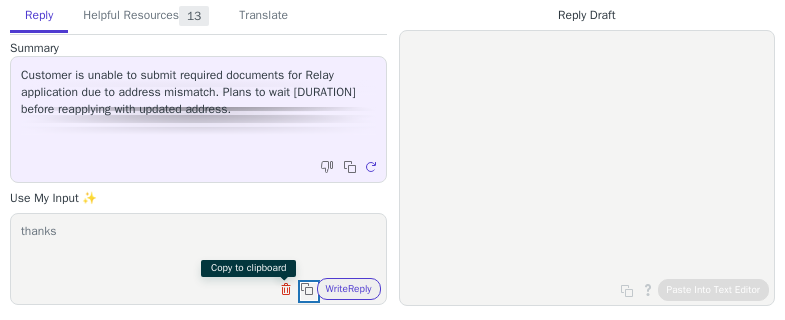 type 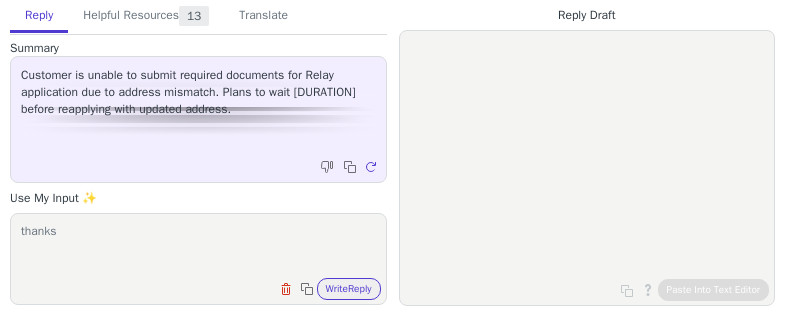 click on "Write  Reply" at bounding box center [349, 289] 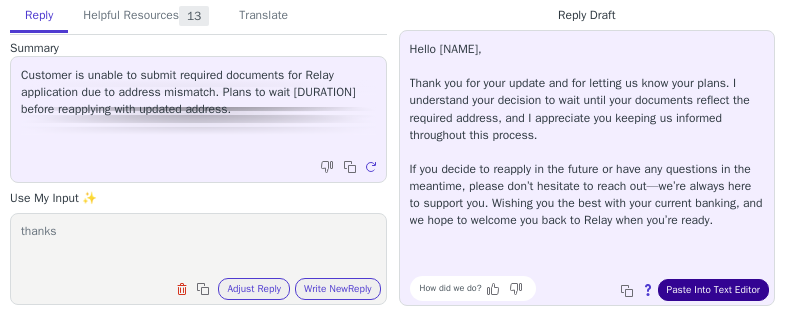 click on "Paste Into Text Editor" at bounding box center [713, 290] 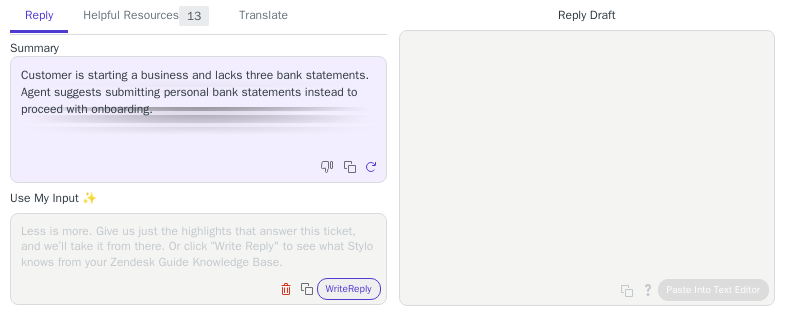 scroll, scrollTop: 0, scrollLeft: 0, axis: both 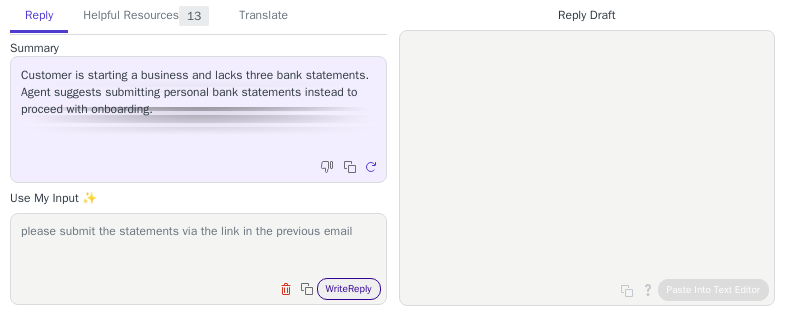 type on "please submit the statements via the link in the previous email" 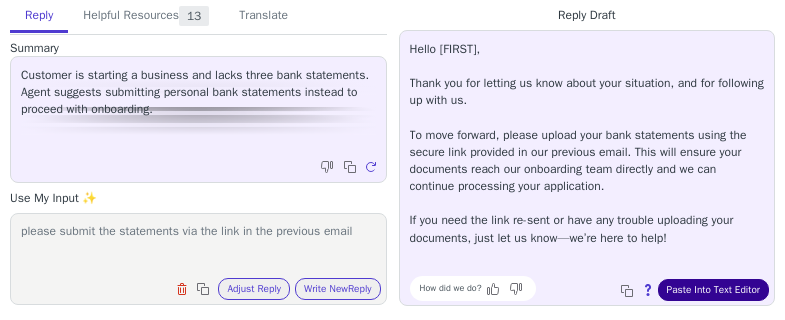click on "Paste Into Text Editor" at bounding box center [713, 290] 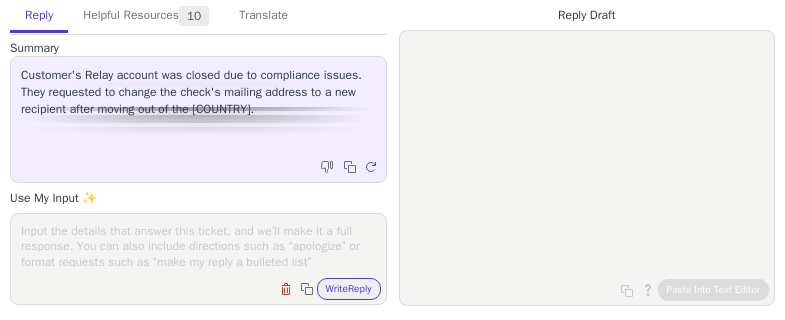 scroll, scrollTop: 0, scrollLeft: 0, axis: both 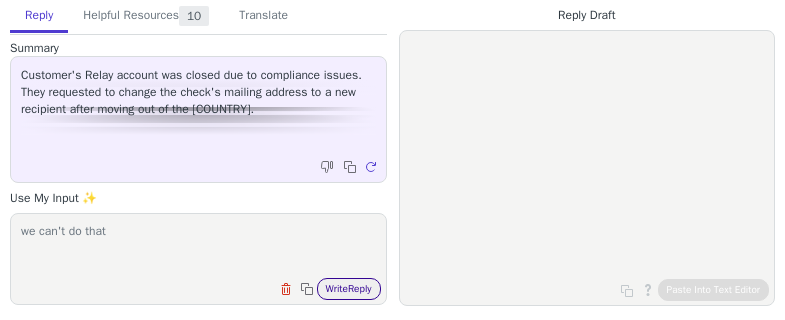 type on "we can't do that" 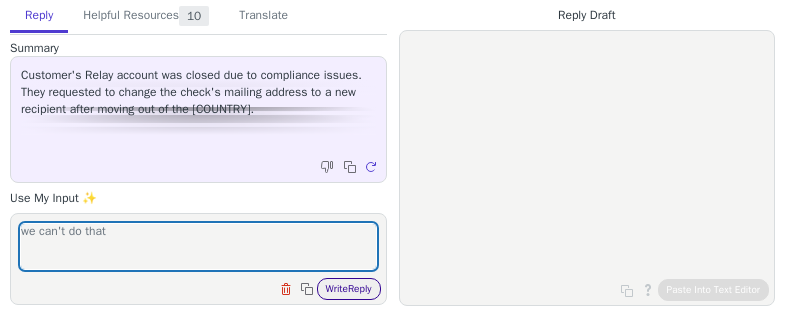 click on "Write  Reply" at bounding box center [349, 289] 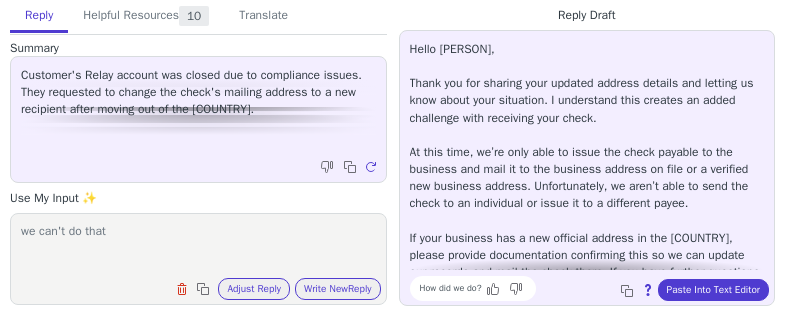 scroll, scrollTop: 62, scrollLeft: 0, axis: vertical 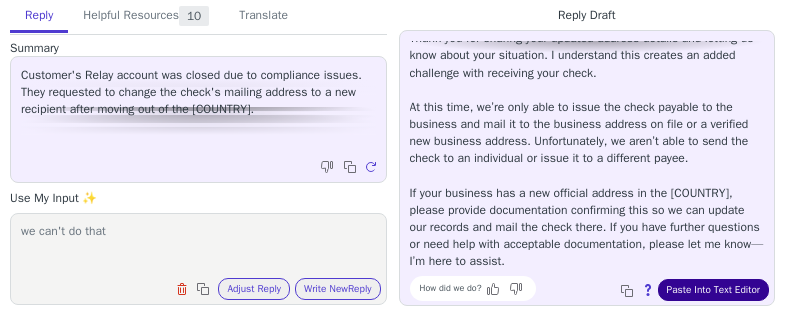 click on "Paste Into Text Editor" at bounding box center (713, 290) 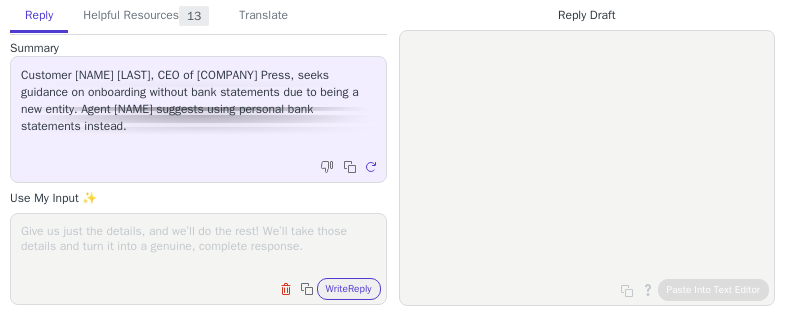 scroll, scrollTop: 0, scrollLeft: 0, axis: both 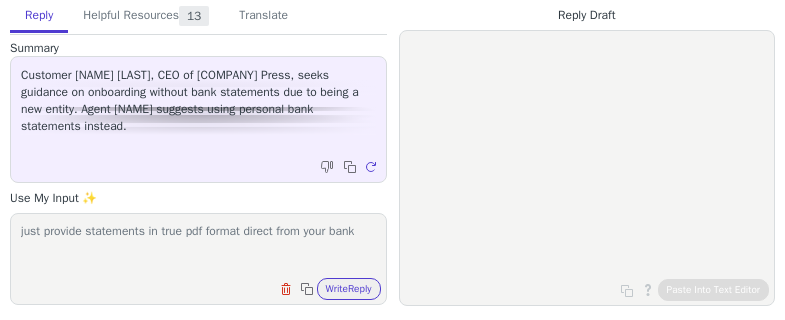 type on "just provide statements in true pdf format direct from your bank" 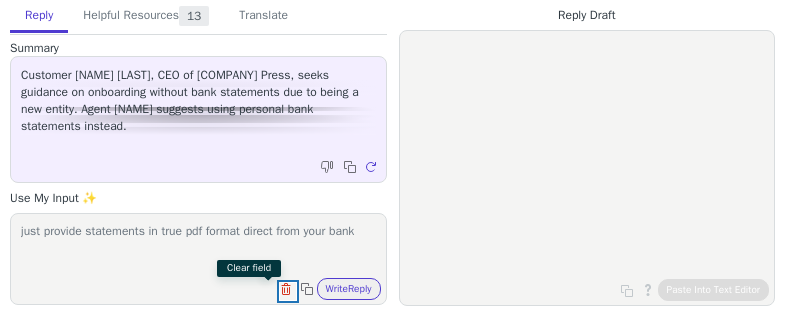 type 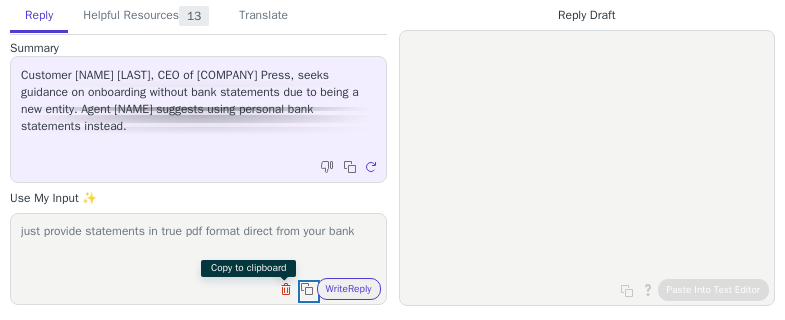 type 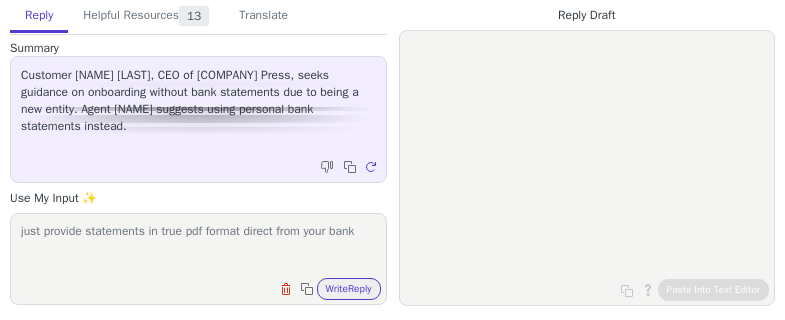 click on "Write  Reply" at bounding box center [349, 289] 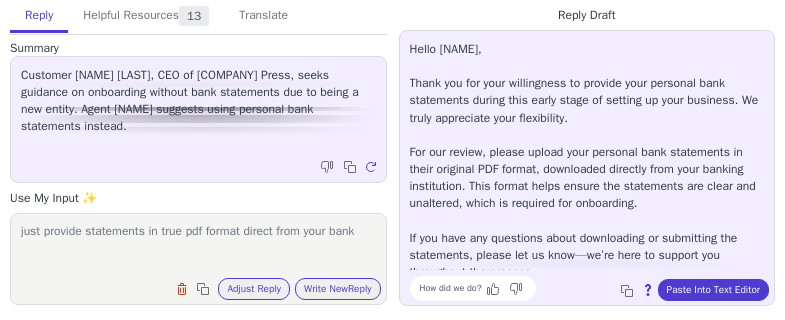 scroll, scrollTop: 28, scrollLeft: 0, axis: vertical 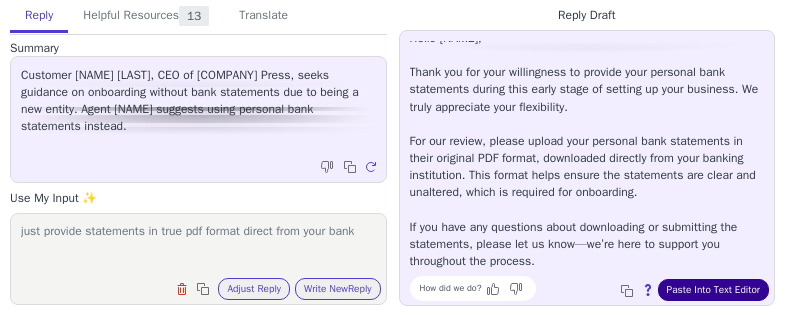 click on "Paste Into Text Editor" at bounding box center (713, 290) 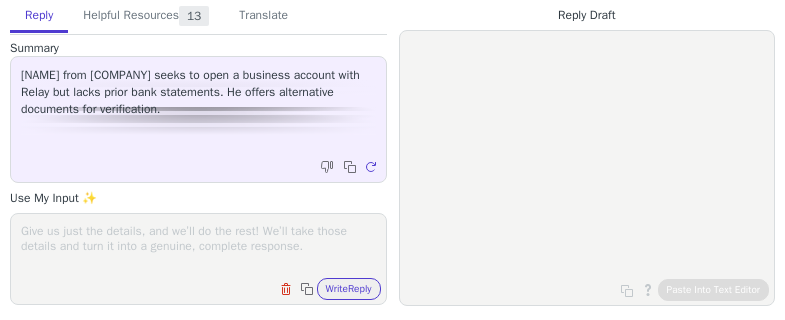 scroll, scrollTop: 0, scrollLeft: 0, axis: both 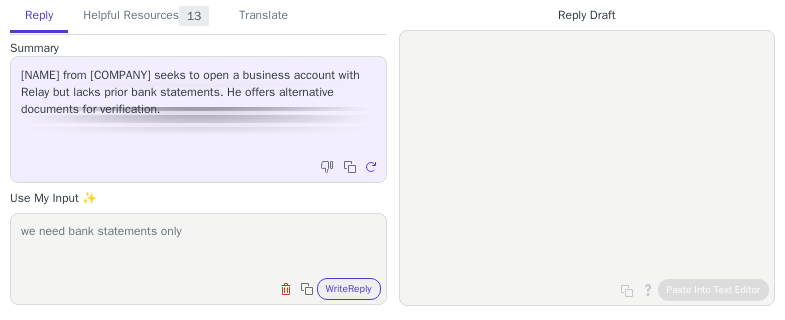 type on "we need bank statements only" 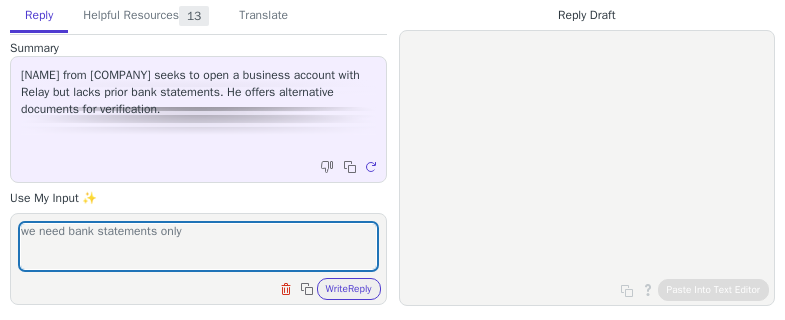 type 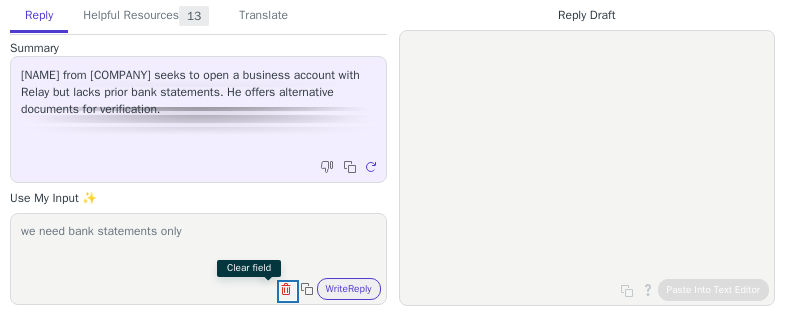 type 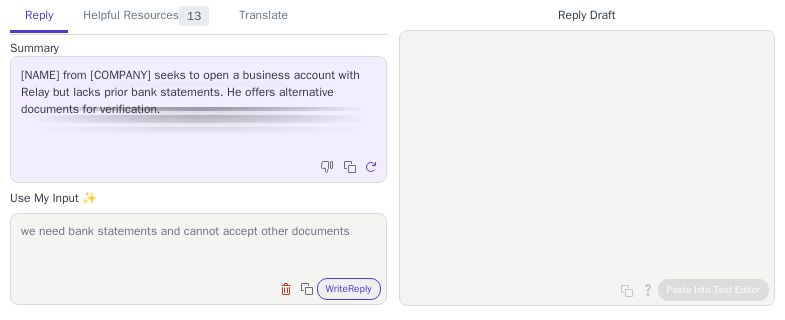 type on "we need bank statements and cannot accept other documents" 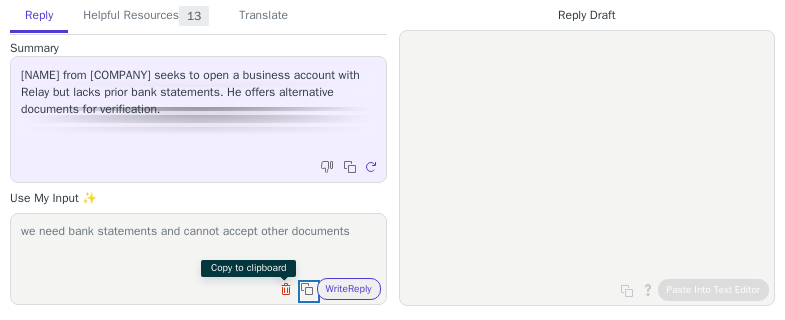 type 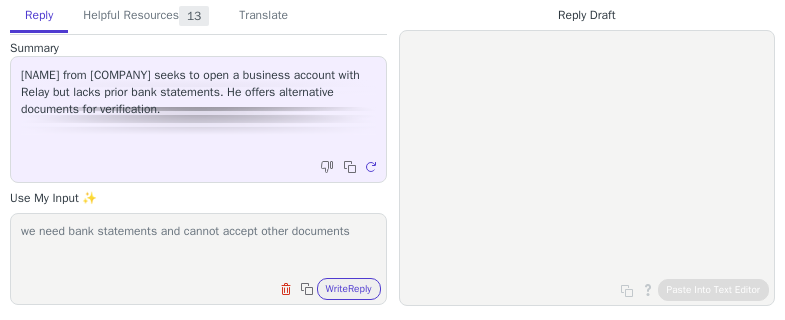 click on "Write  Reply" at bounding box center [349, 289] 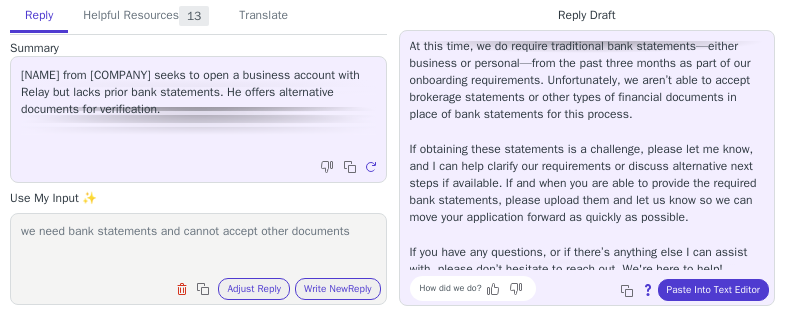 scroll, scrollTop: 182, scrollLeft: 0, axis: vertical 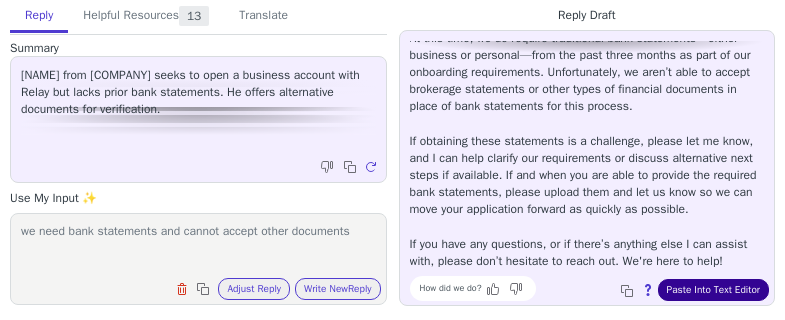 click on "Paste Into Text Editor" at bounding box center [713, 290] 